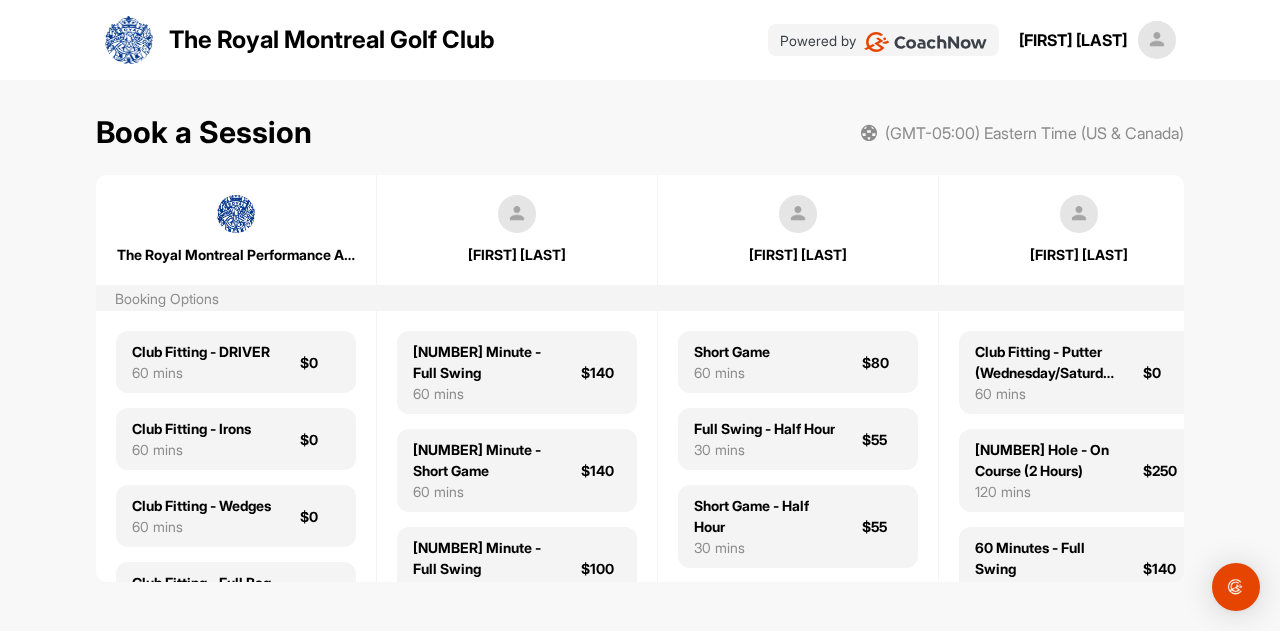 scroll, scrollTop: 0, scrollLeft: 0, axis: both 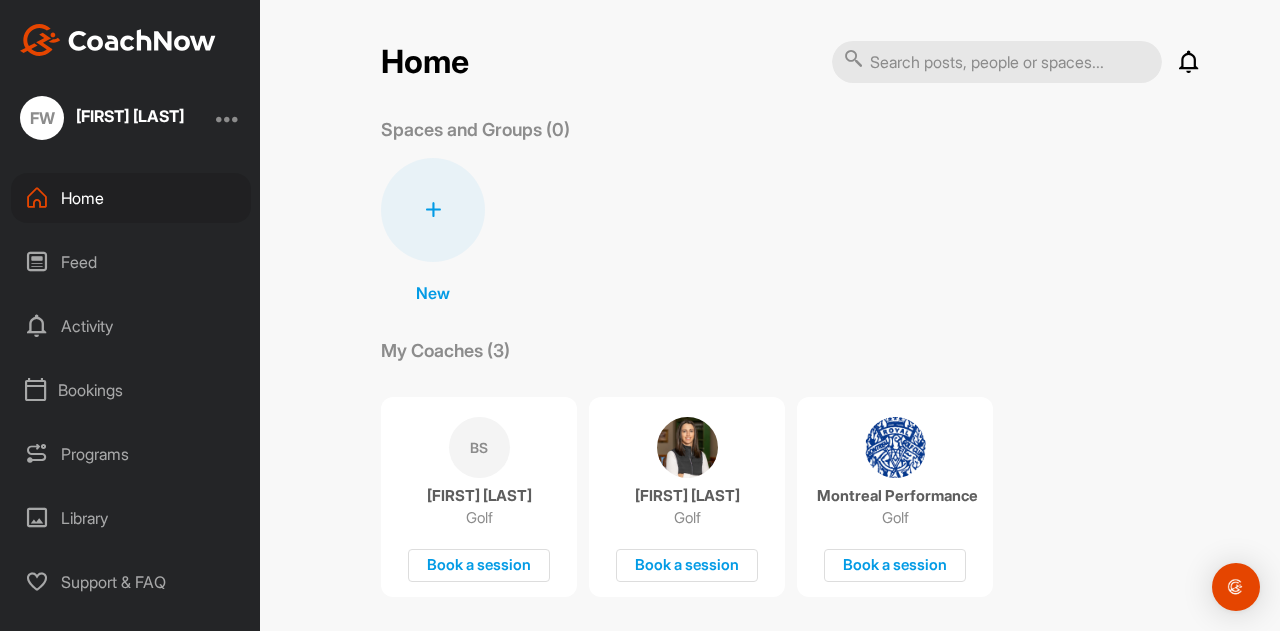 click at bounding box center (687, 447) 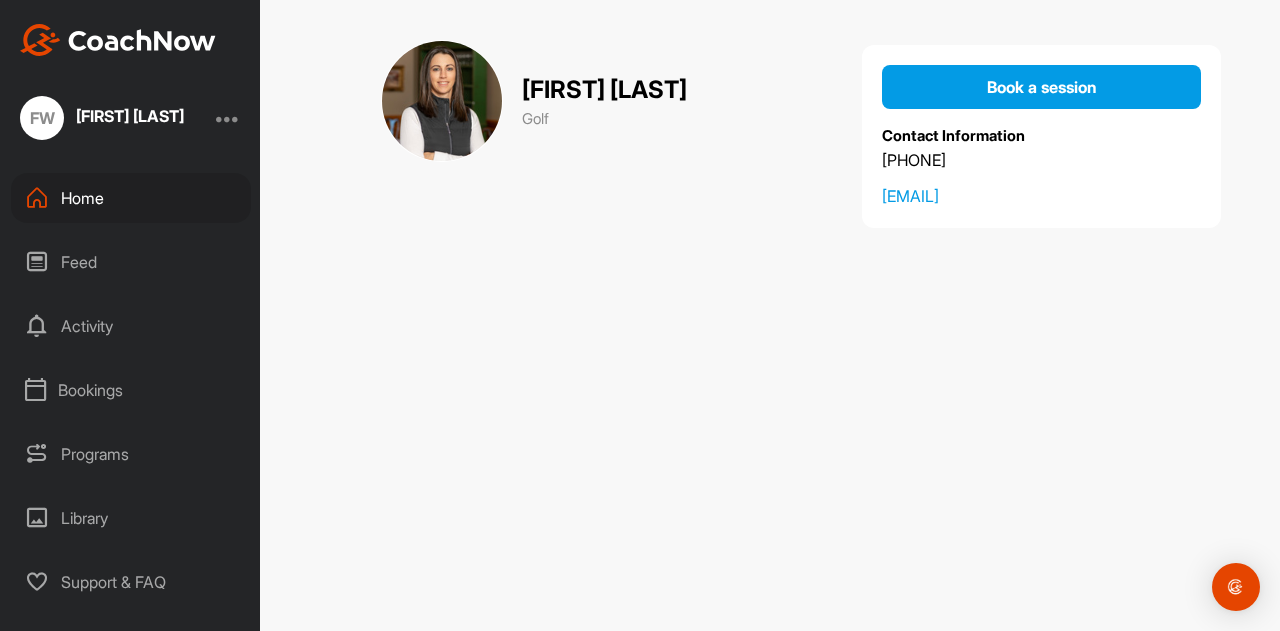 click on "Bookings" at bounding box center (131, 390) 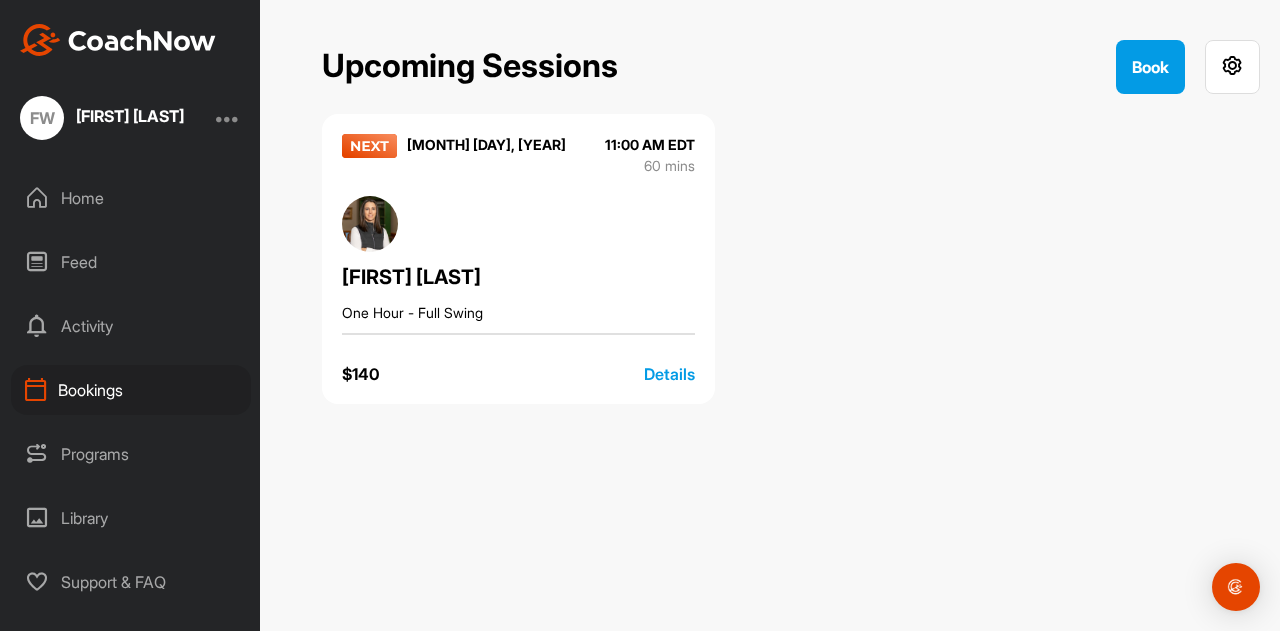 click on "Details" at bounding box center [669, 374] 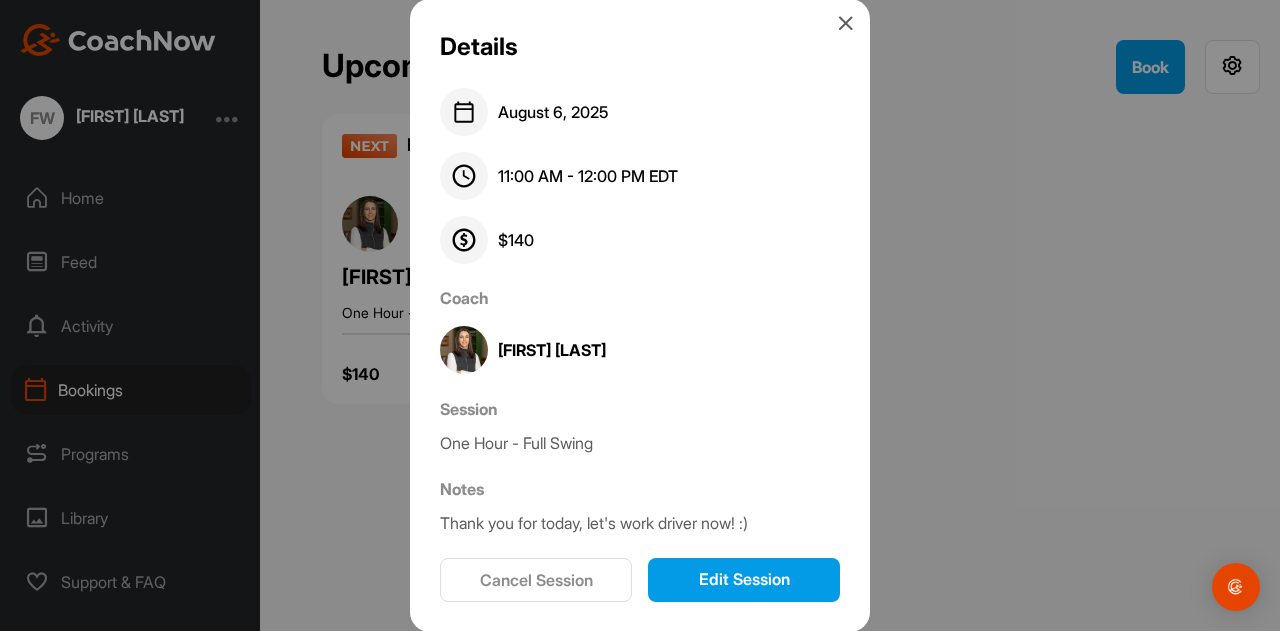 click on "Edit Session" at bounding box center [744, 580] 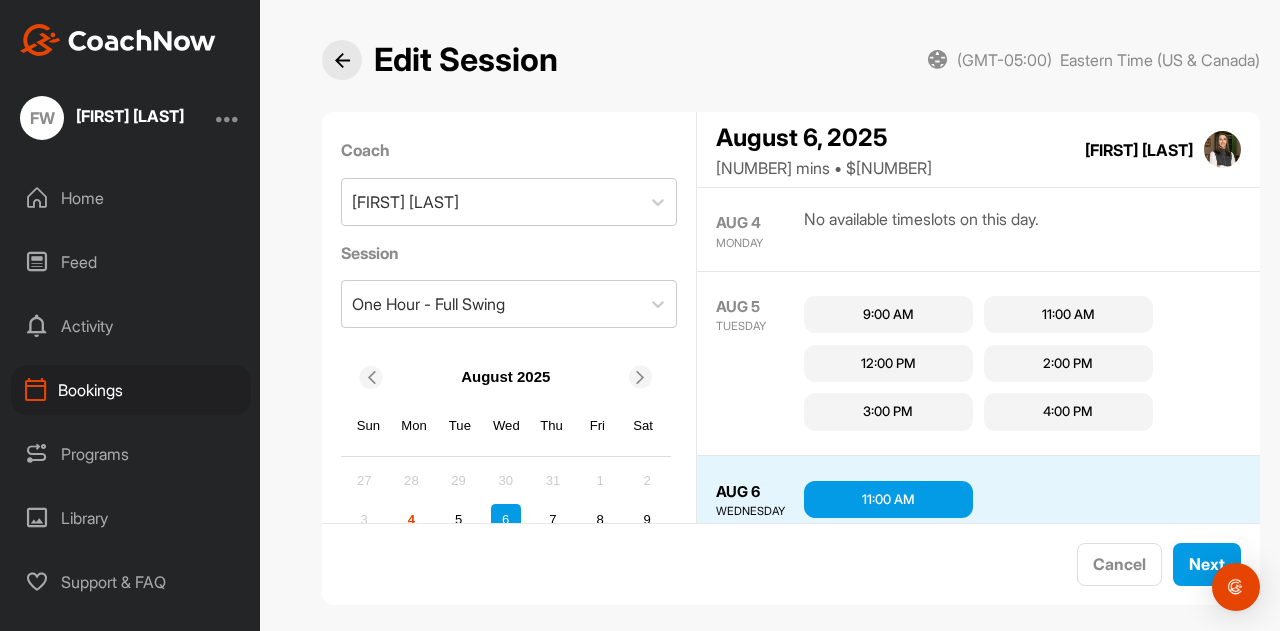 scroll, scrollTop: 19, scrollLeft: 0, axis: vertical 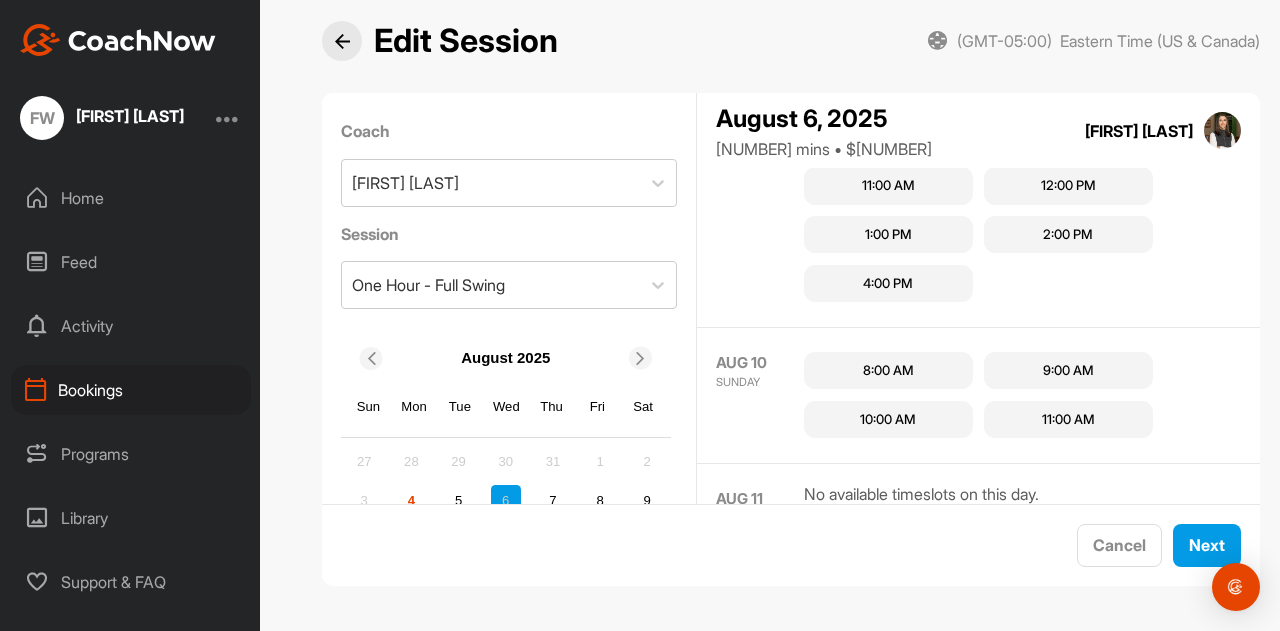click on "8:00 AM" at bounding box center (888, 371) 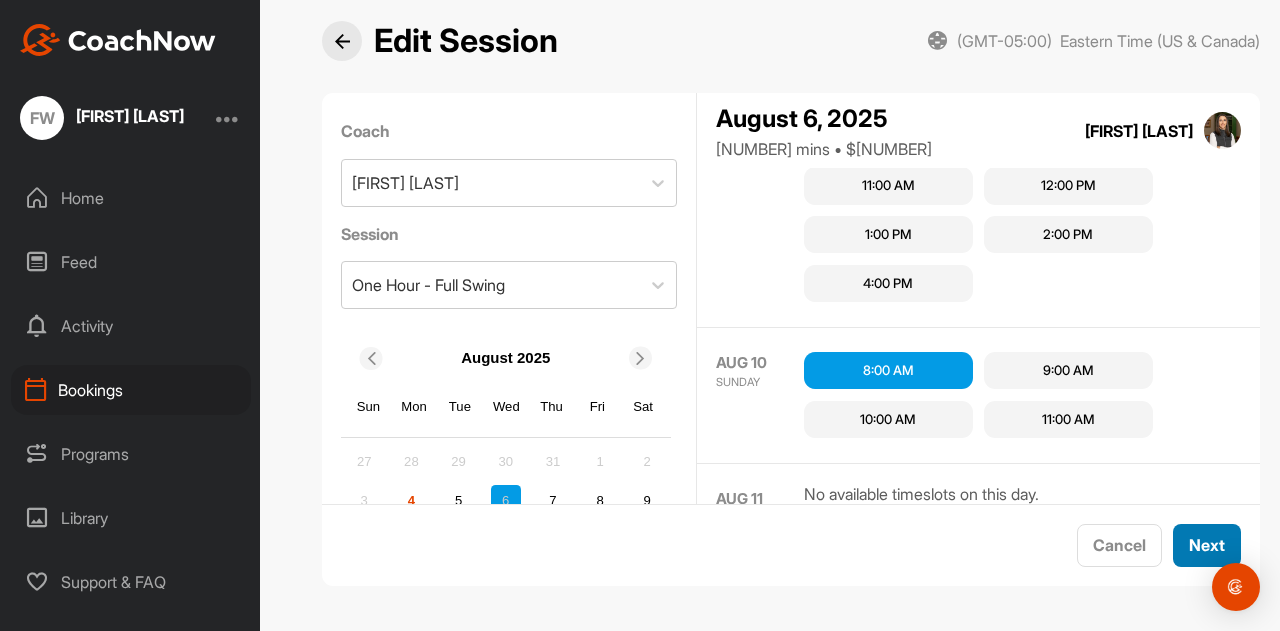 click on "Next" at bounding box center [1207, 545] 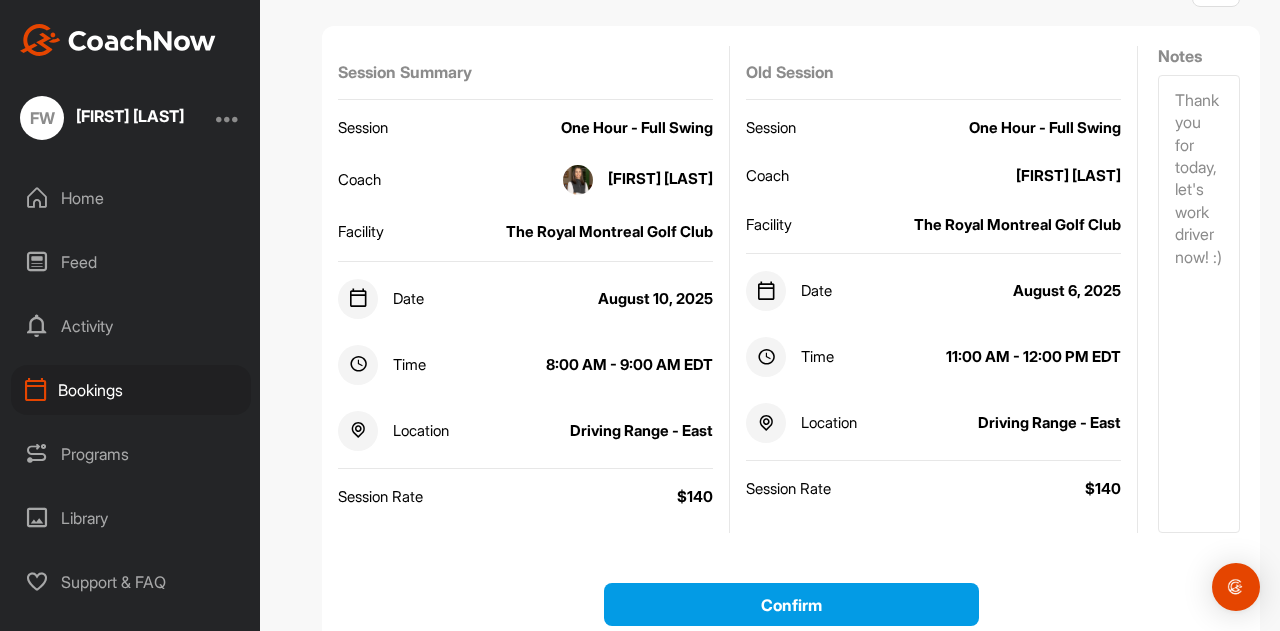 scroll, scrollTop: 133, scrollLeft: 0, axis: vertical 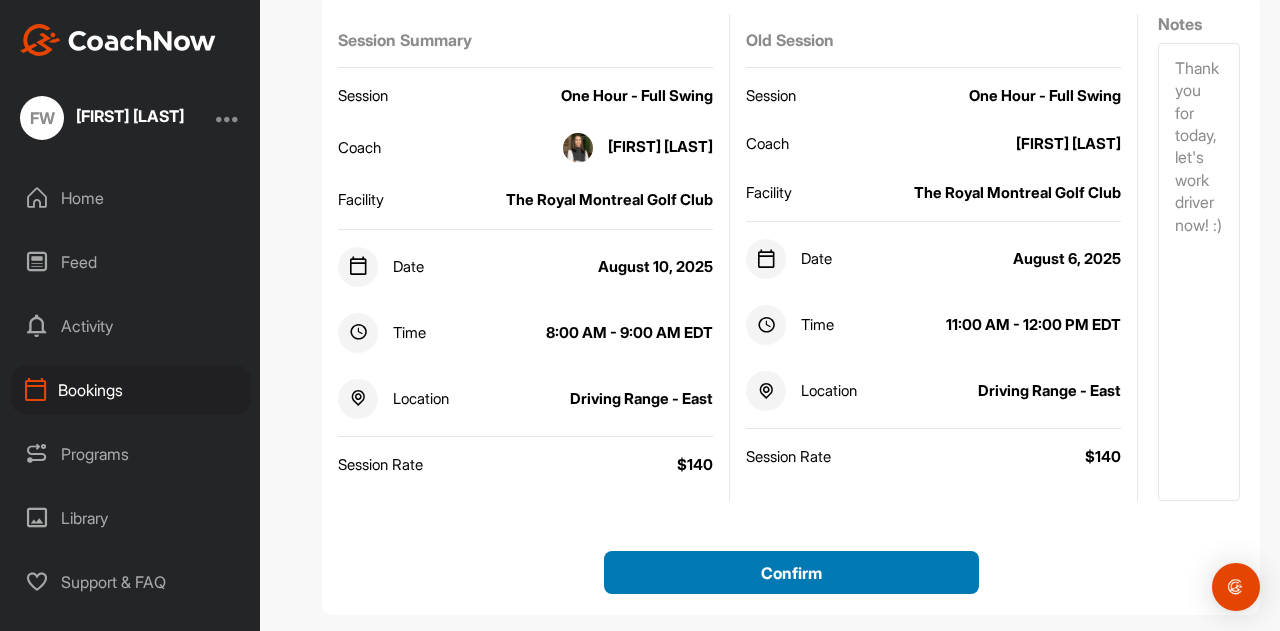 click on "Confirm" at bounding box center (791, 572) 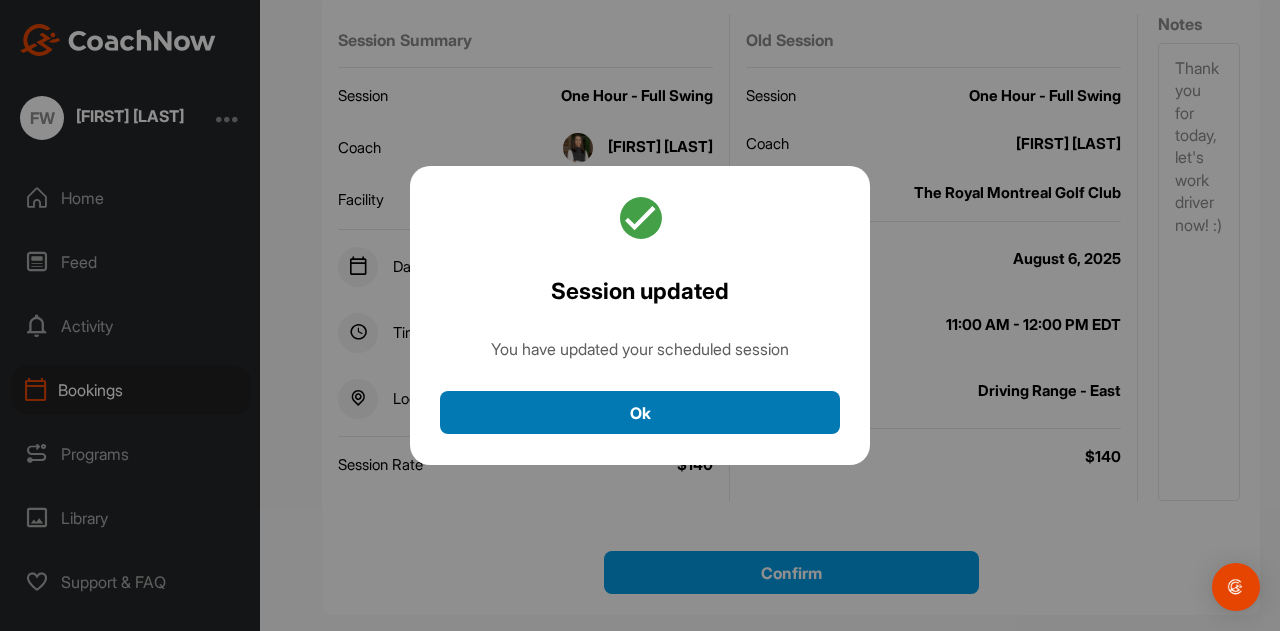 click on "Ok" at bounding box center [640, 412] 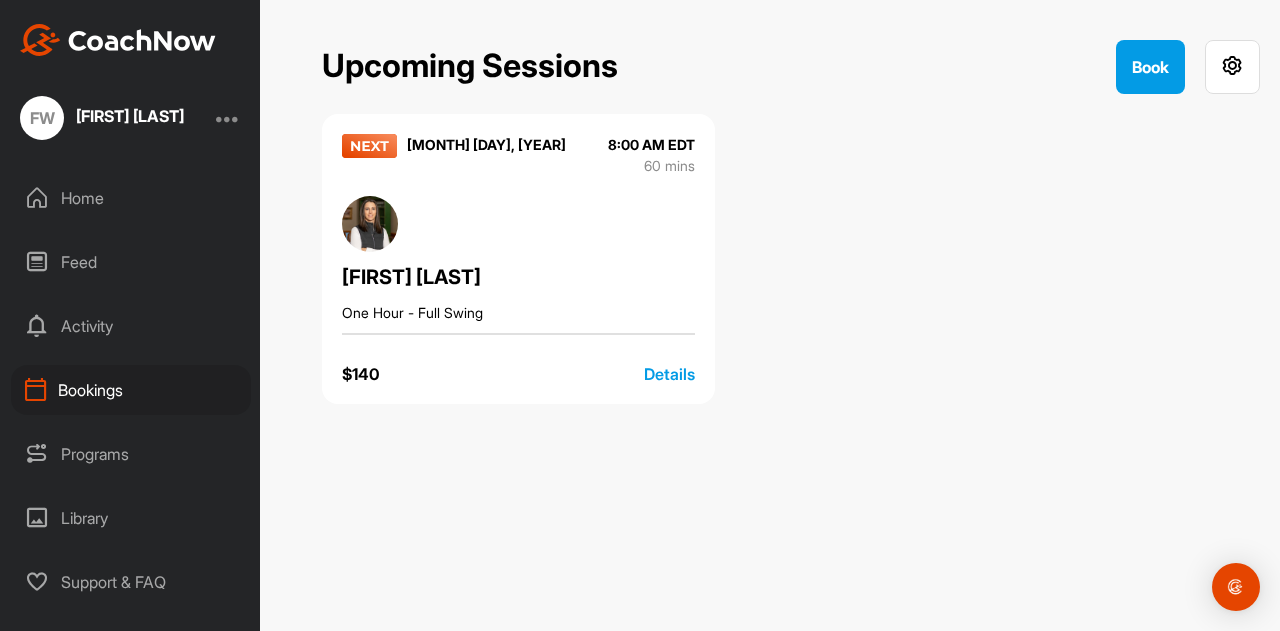 click on "Home" at bounding box center [131, 198] 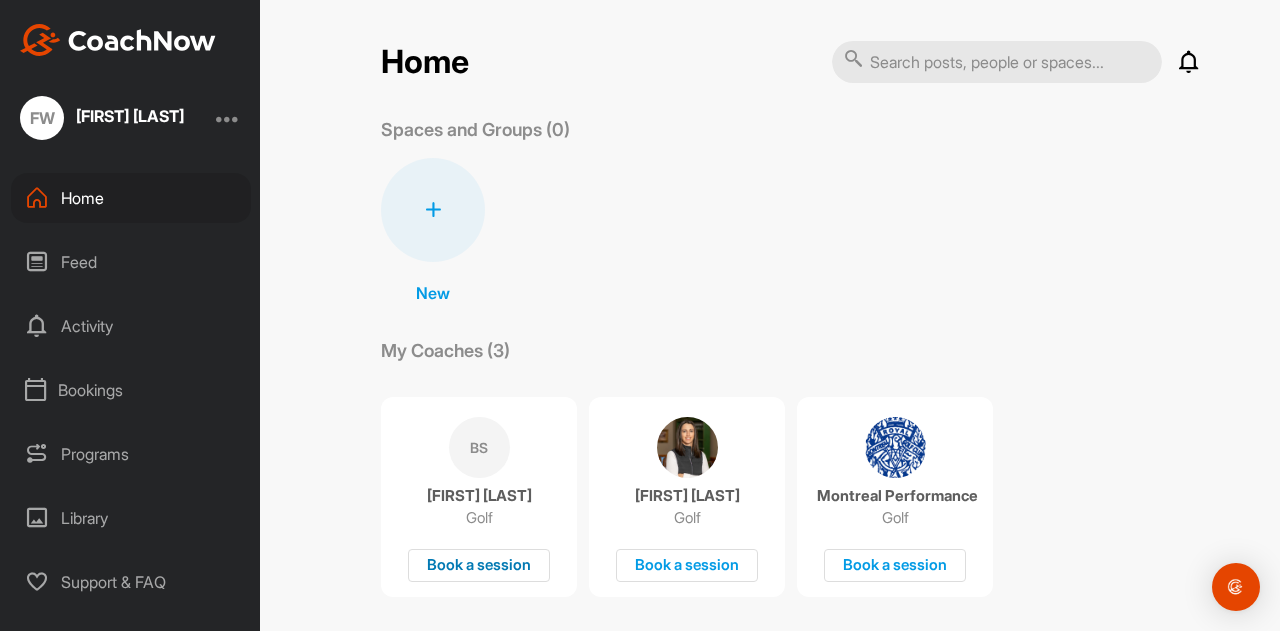click on "Book a session" at bounding box center [479, 565] 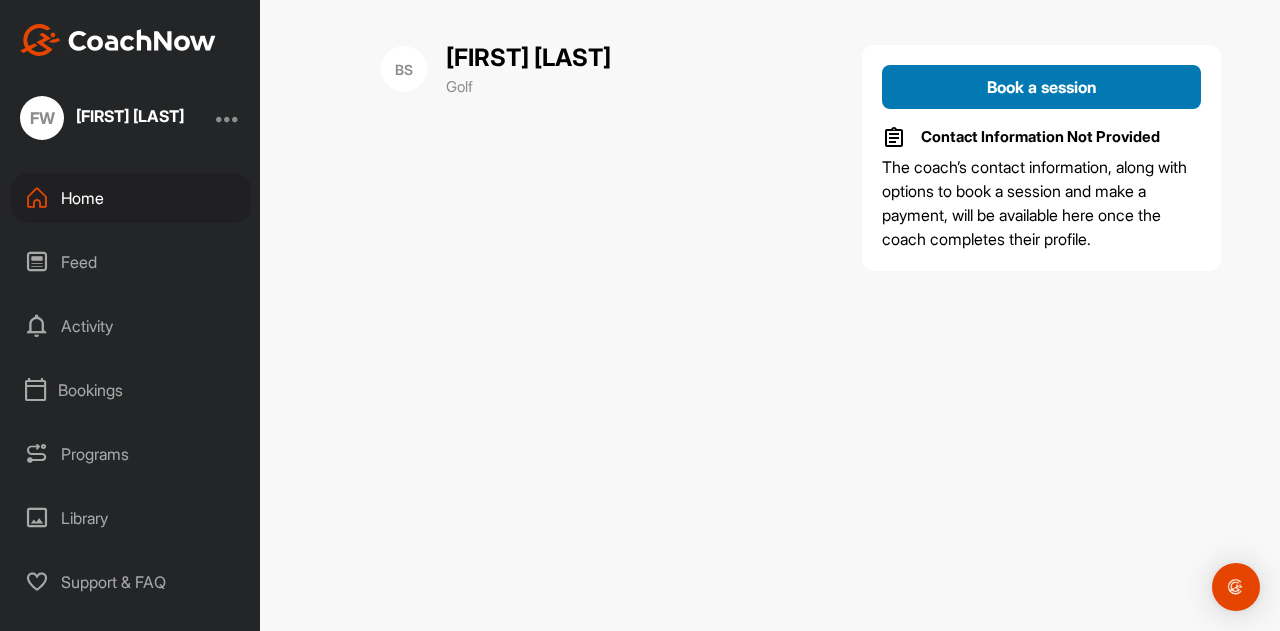 click on "Book a session" at bounding box center [1042, 87] 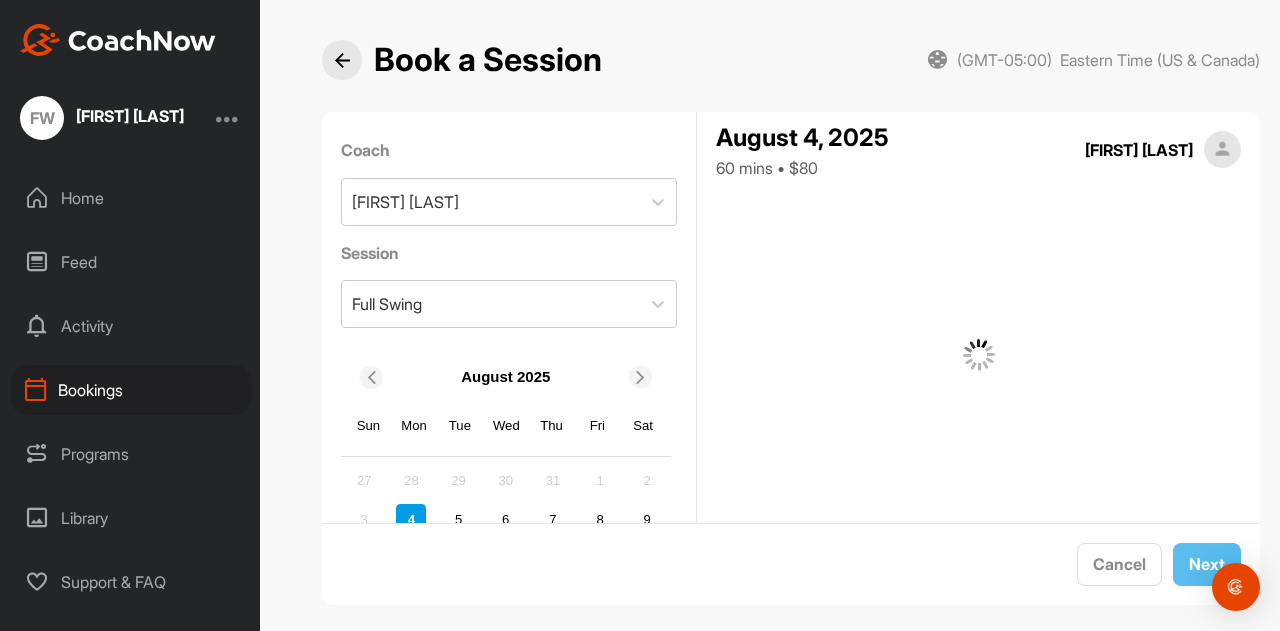 scroll, scrollTop: 19, scrollLeft: 0, axis: vertical 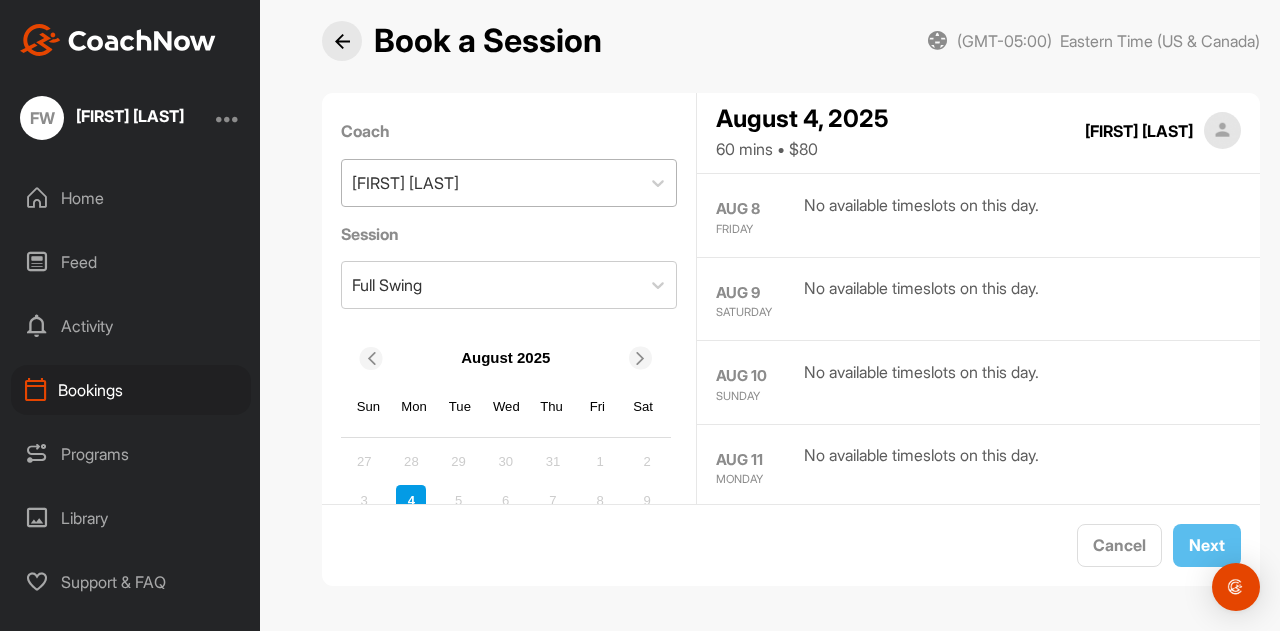 click on "[FIRST] [LAST]" at bounding box center [491, 183] 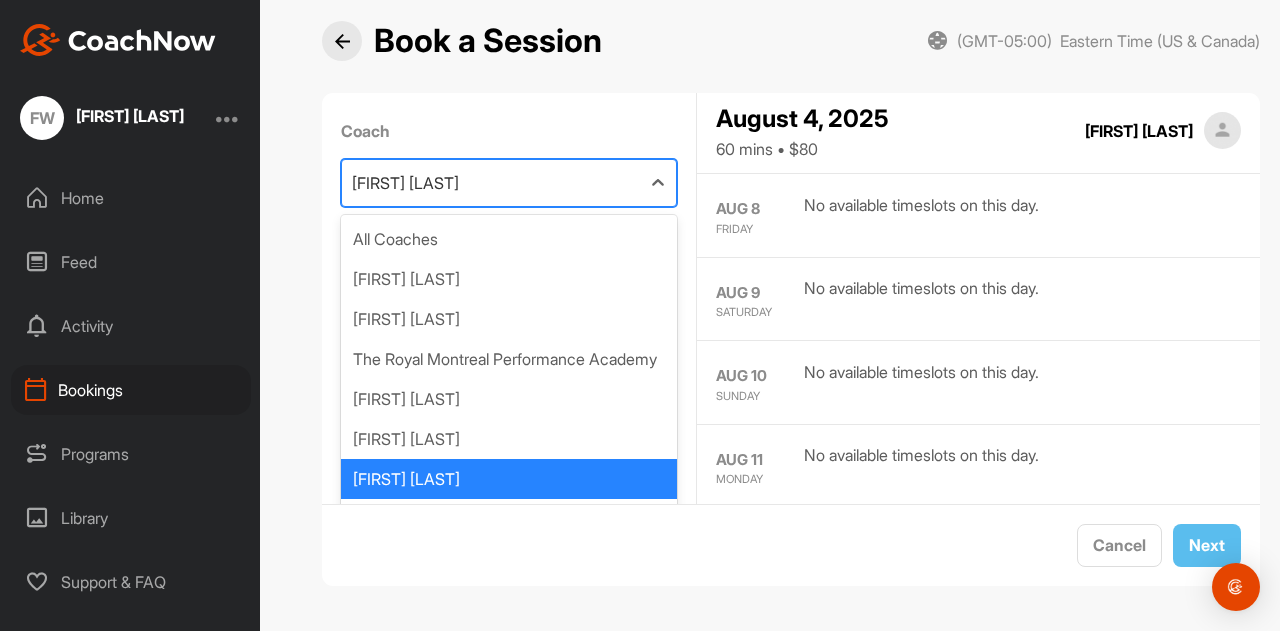scroll, scrollTop: 21, scrollLeft: 0, axis: vertical 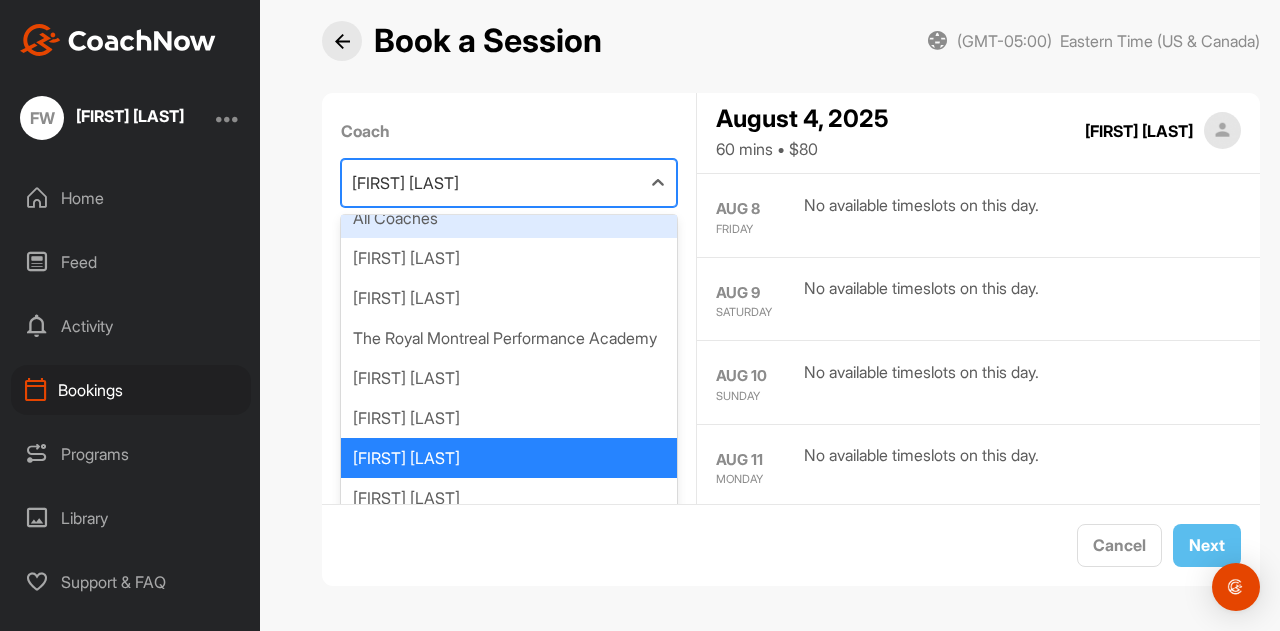 click on "All Coaches" at bounding box center (509, 218) 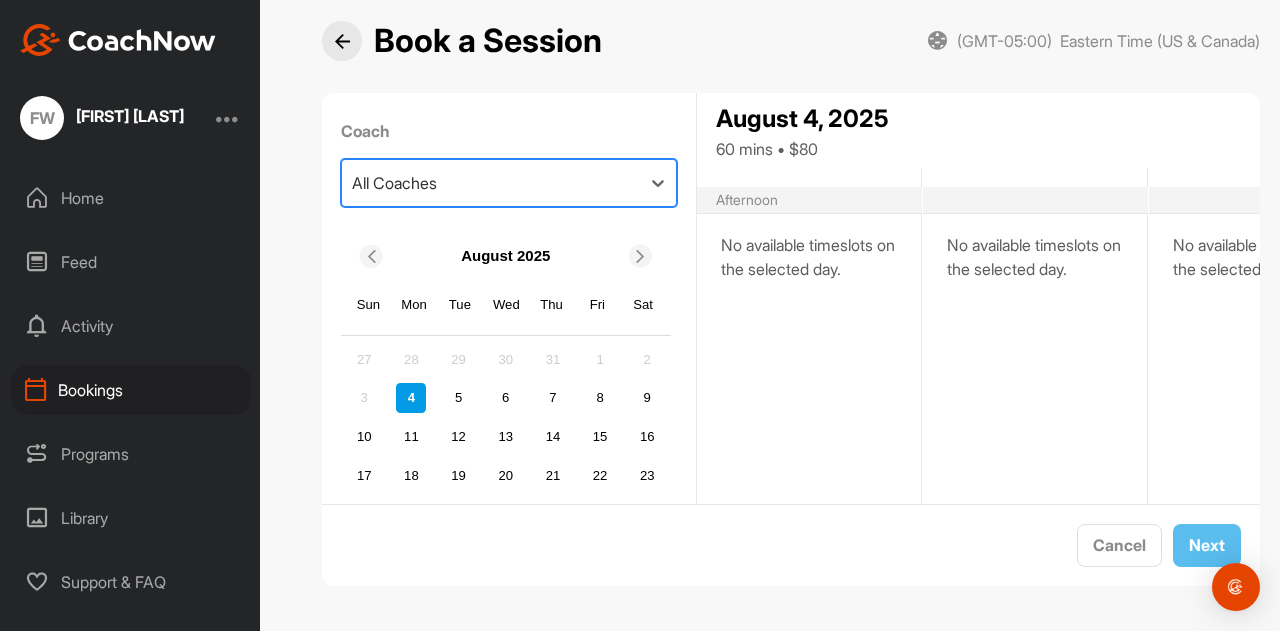 scroll, scrollTop: 423, scrollLeft: 0, axis: vertical 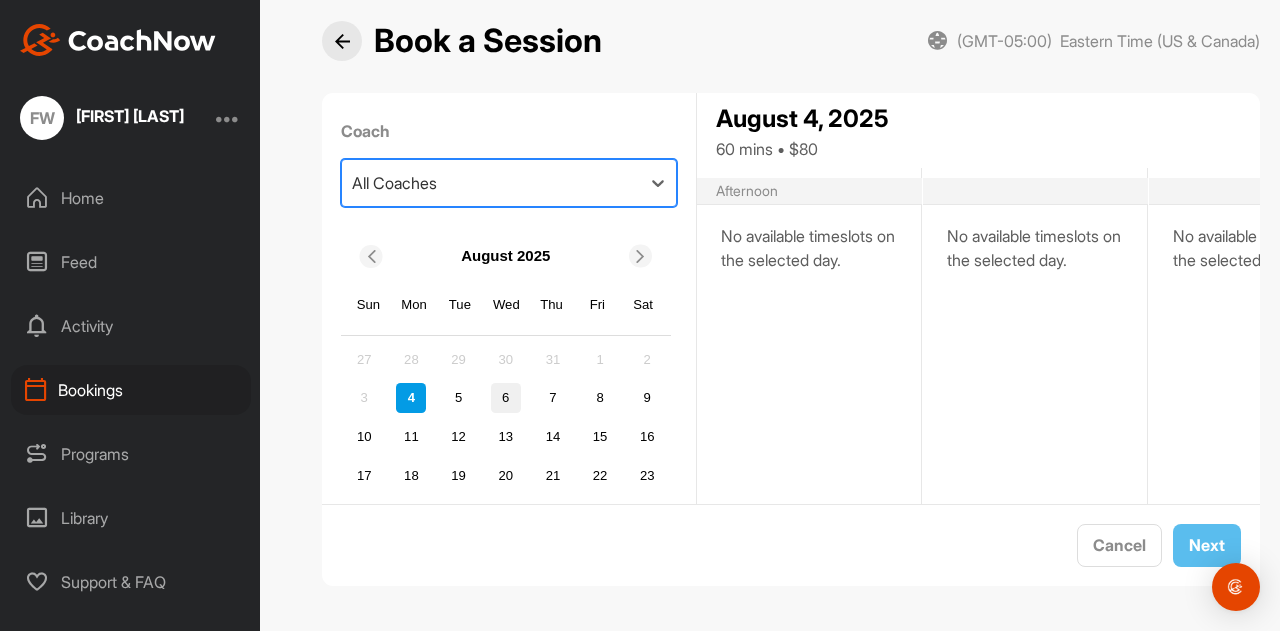 click on "6" at bounding box center (506, 398) 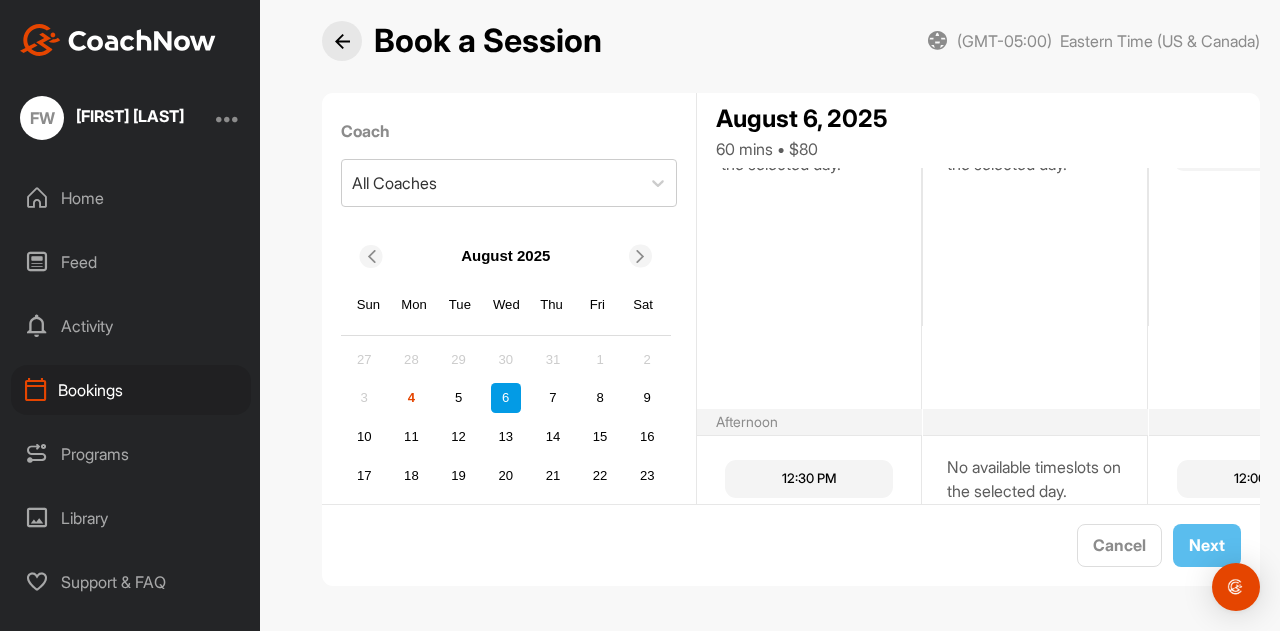 scroll, scrollTop: 400, scrollLeft: 0, axis: vertical 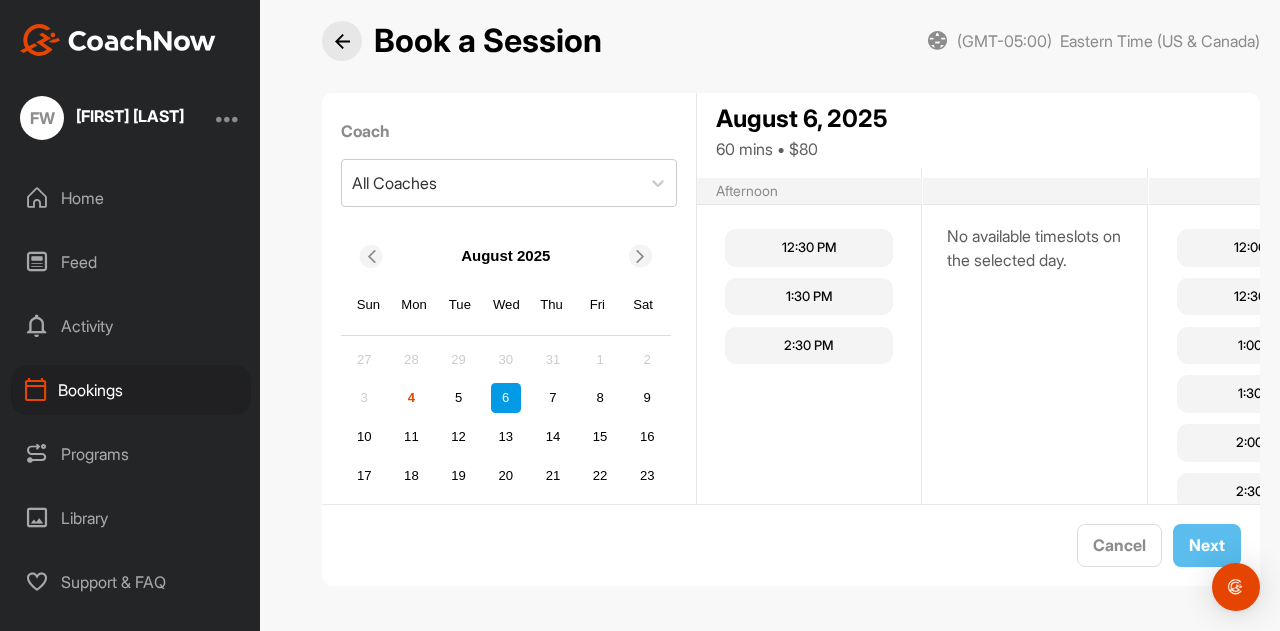 click on "1:30 PM" at bounding box center (809, 297) 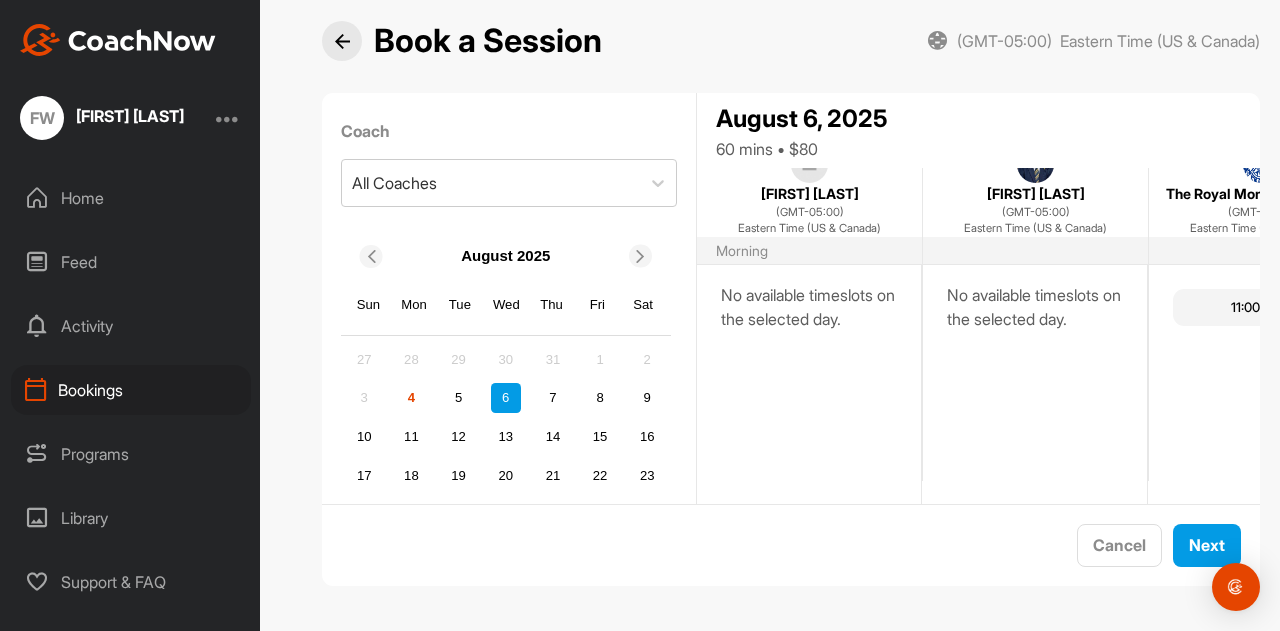 scroll, scrollTop: 0, scrollLeft: 0, axis: both 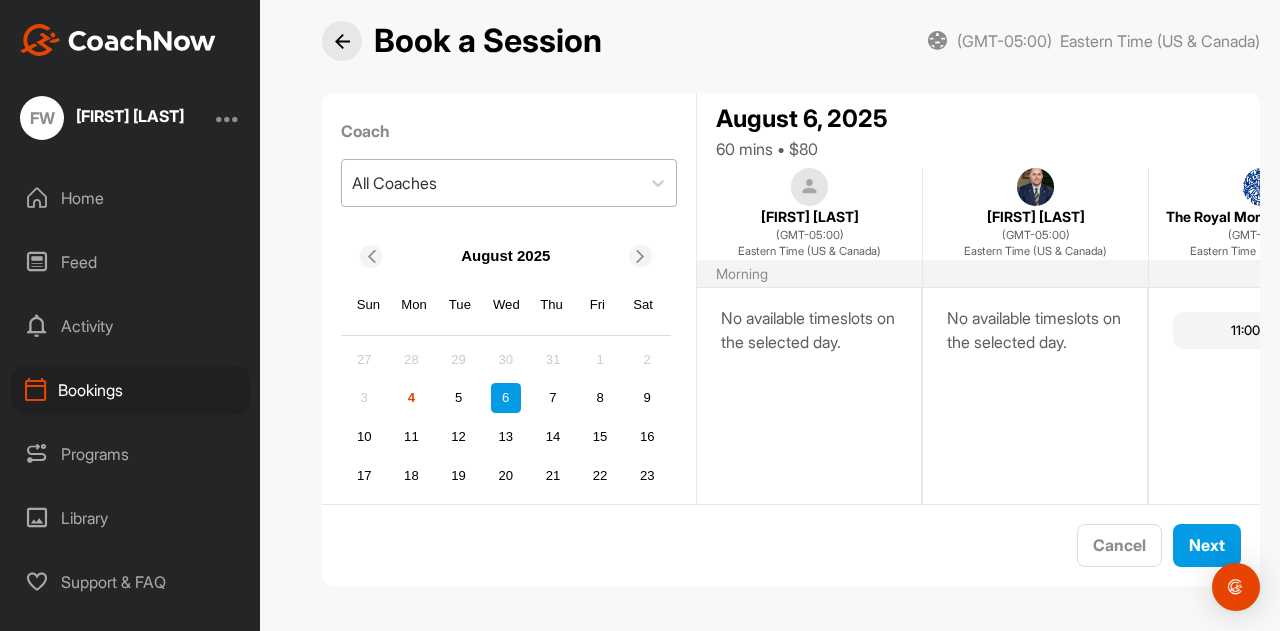 click on "All Coaches" at bounding box center [491, 183] 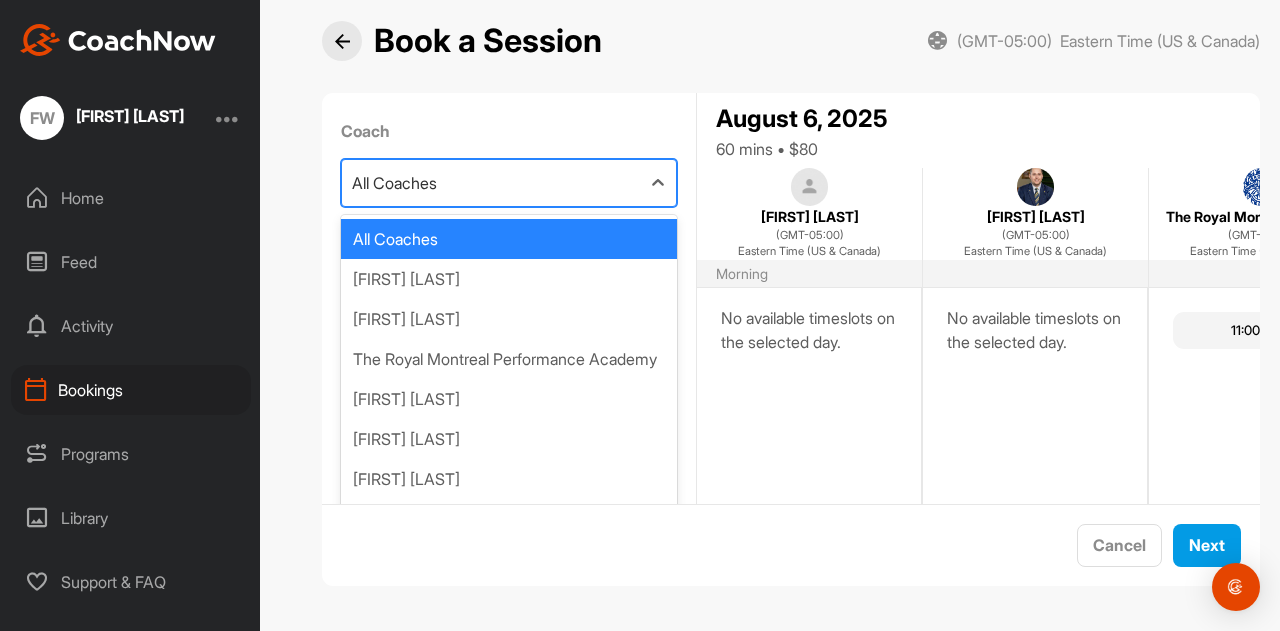 click on "All Coaches" at bounding box center [491, 183] 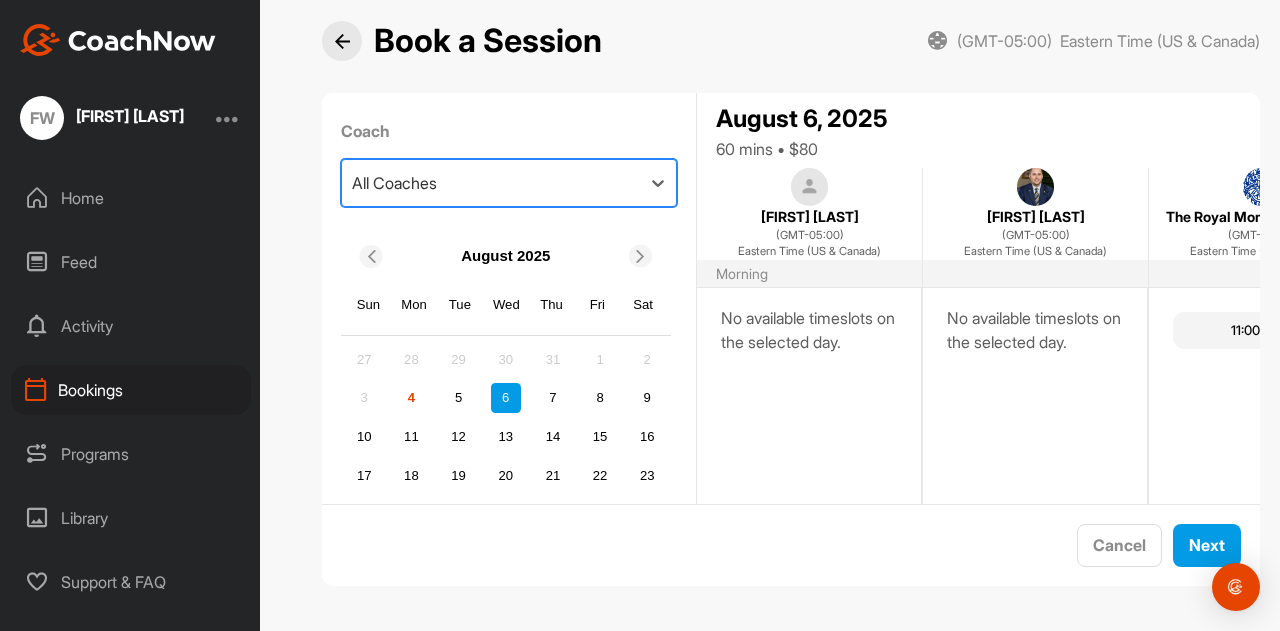 click on "All Coaches" at bounding box center (491, 183) 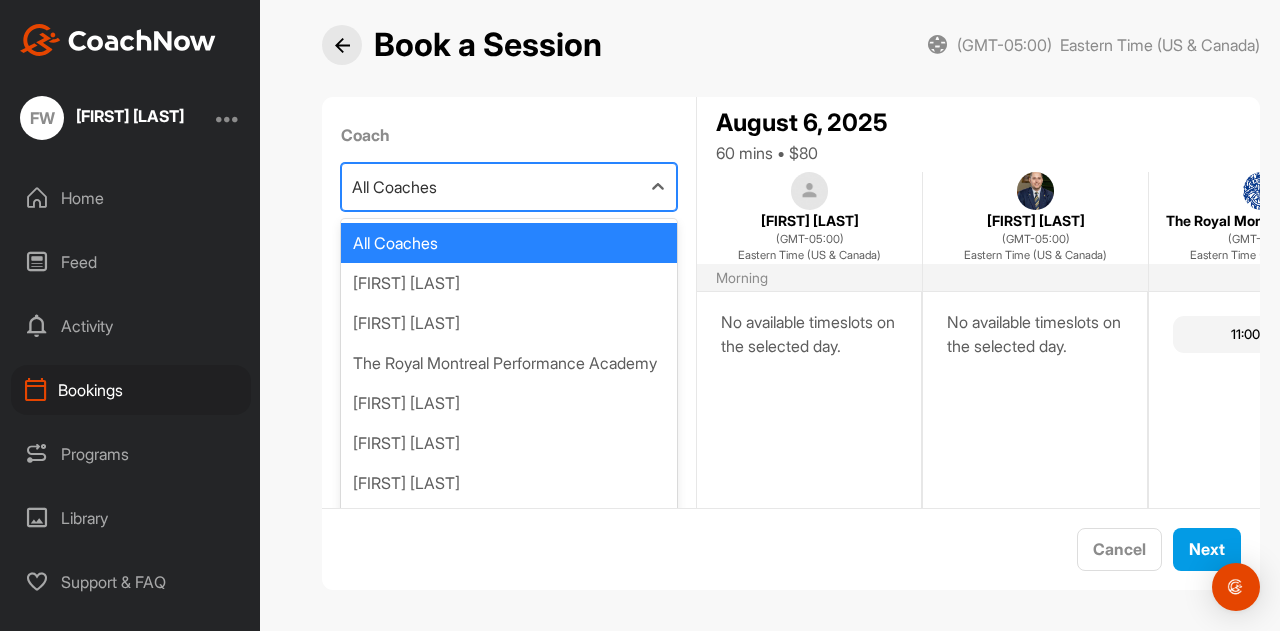 scroll, scrollTop: 19, scrollLeft: 0, axis: vertical 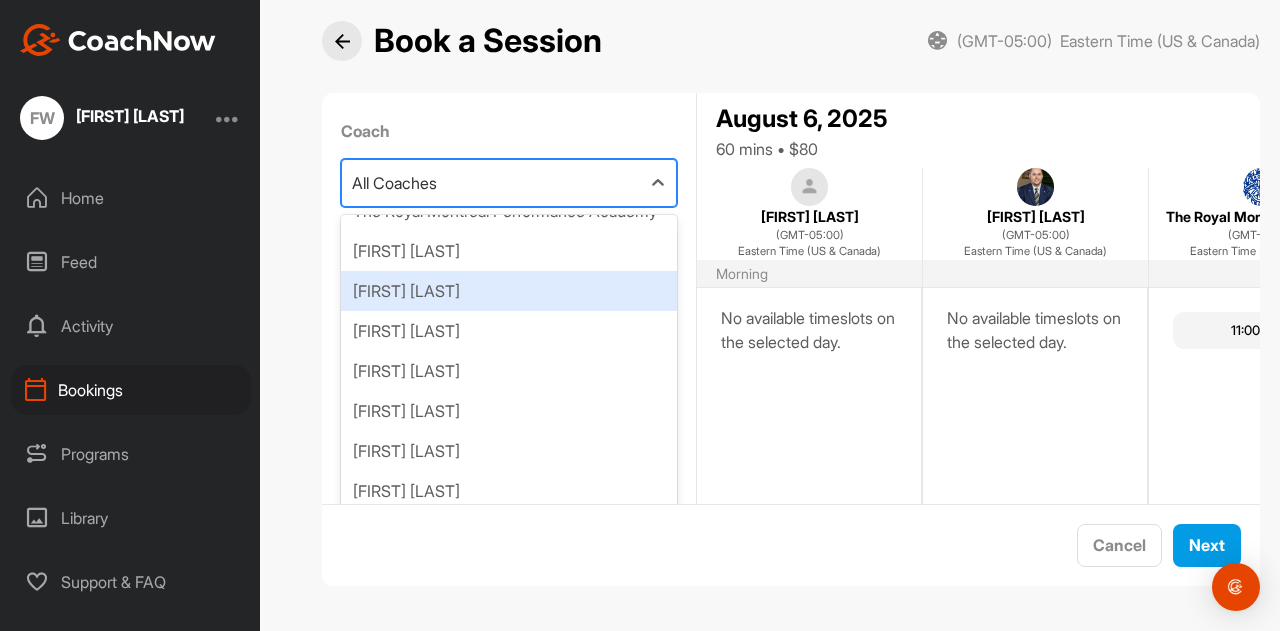 click at bounding box center [342, 41] 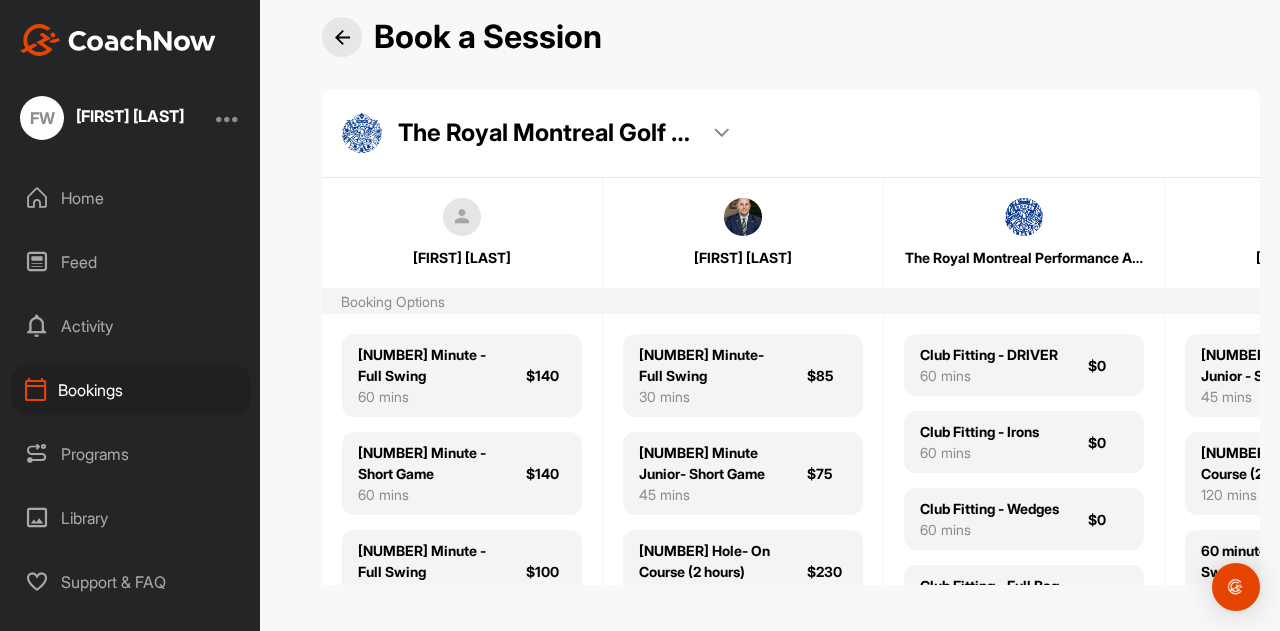 scroll, scrollTop: 38, scrollLeft: 0, axis: vertical 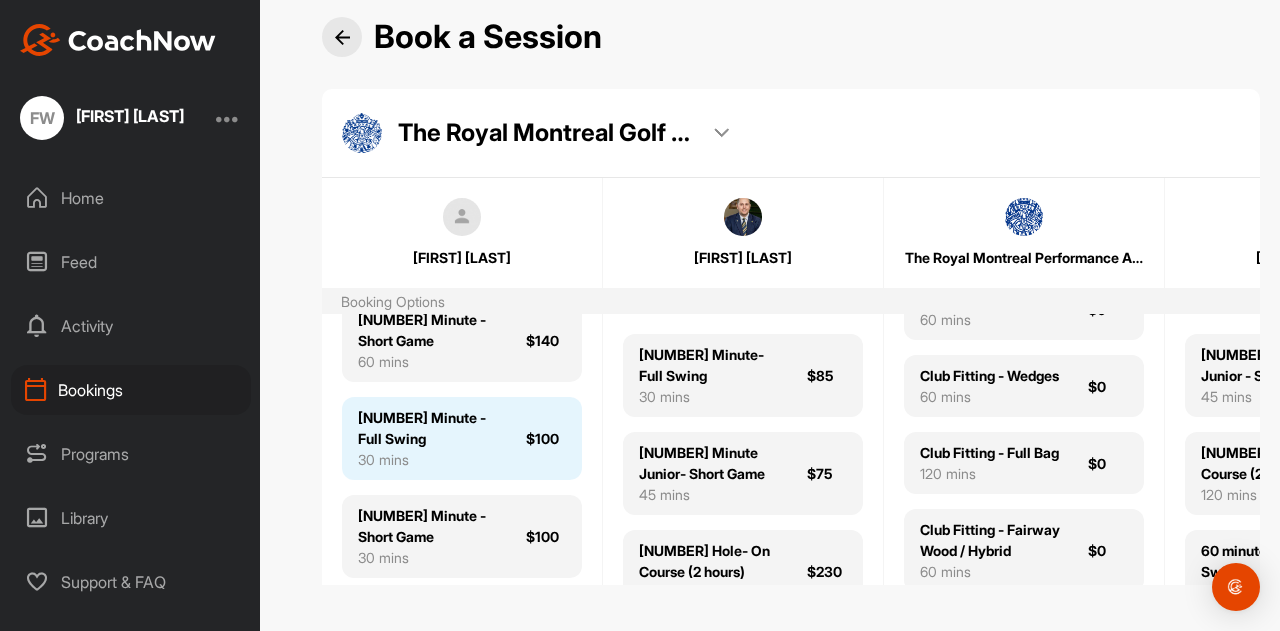 click on "[NUMBER] Minute - Full Swing" at bounding box center [430, 428] 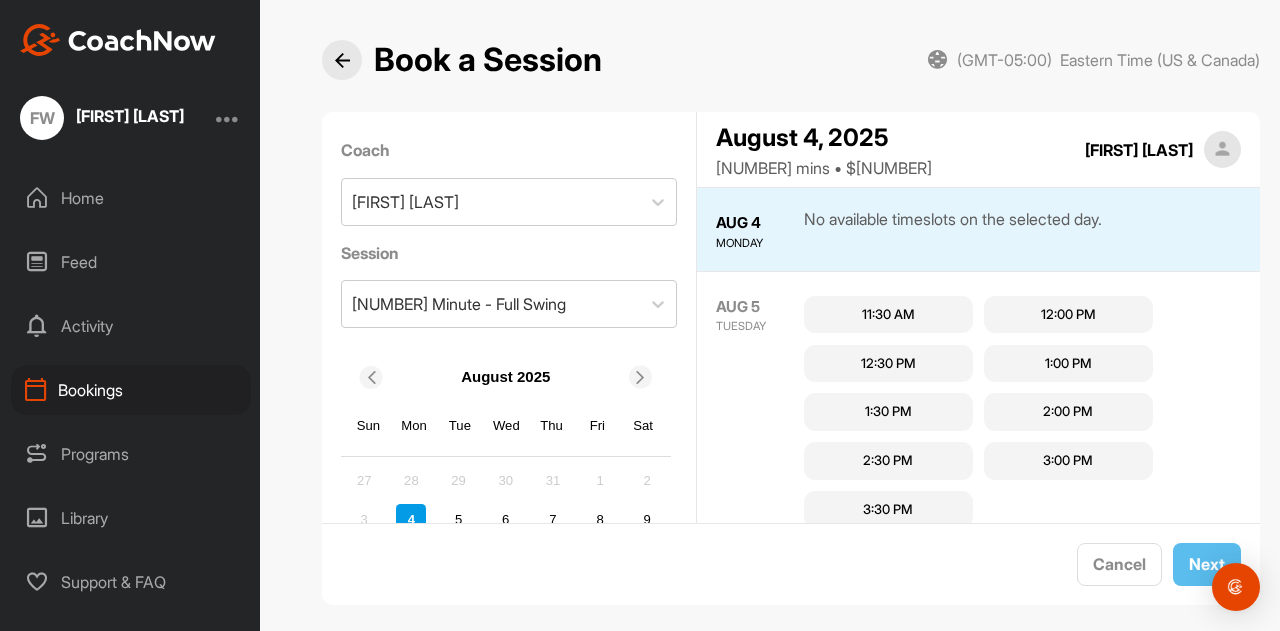 scroll, scrollTop: 19, scrollLeft: 0, axis: vertical 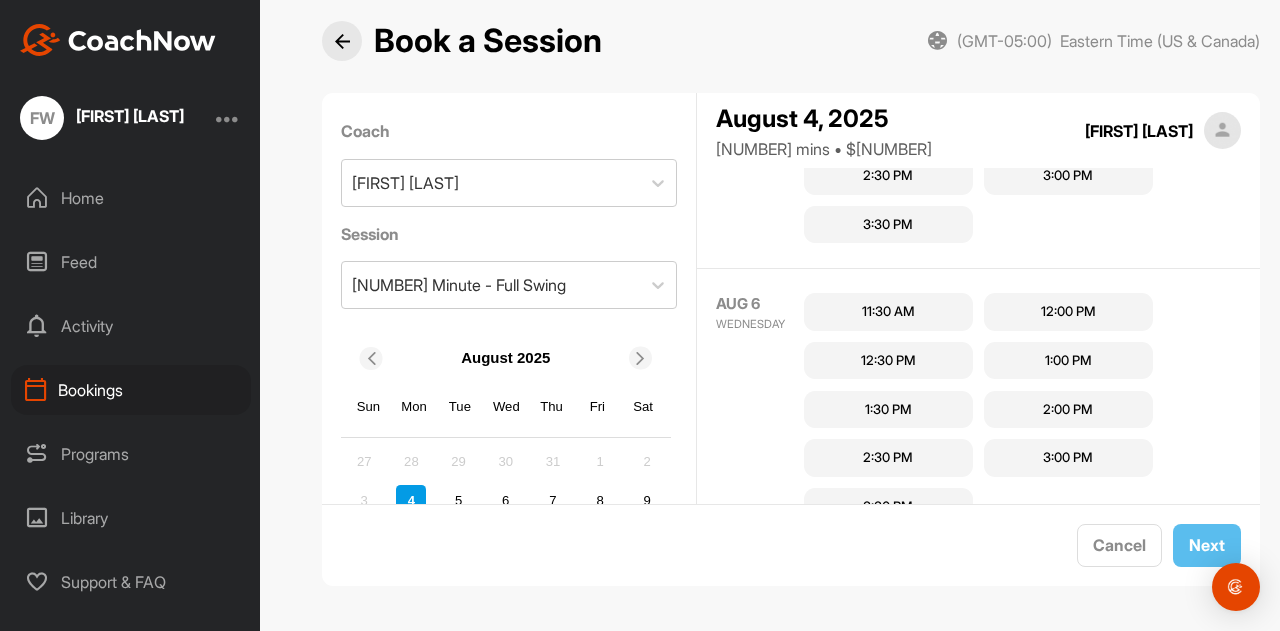 click on "1:30 PM" at bounding box center (888, 410) 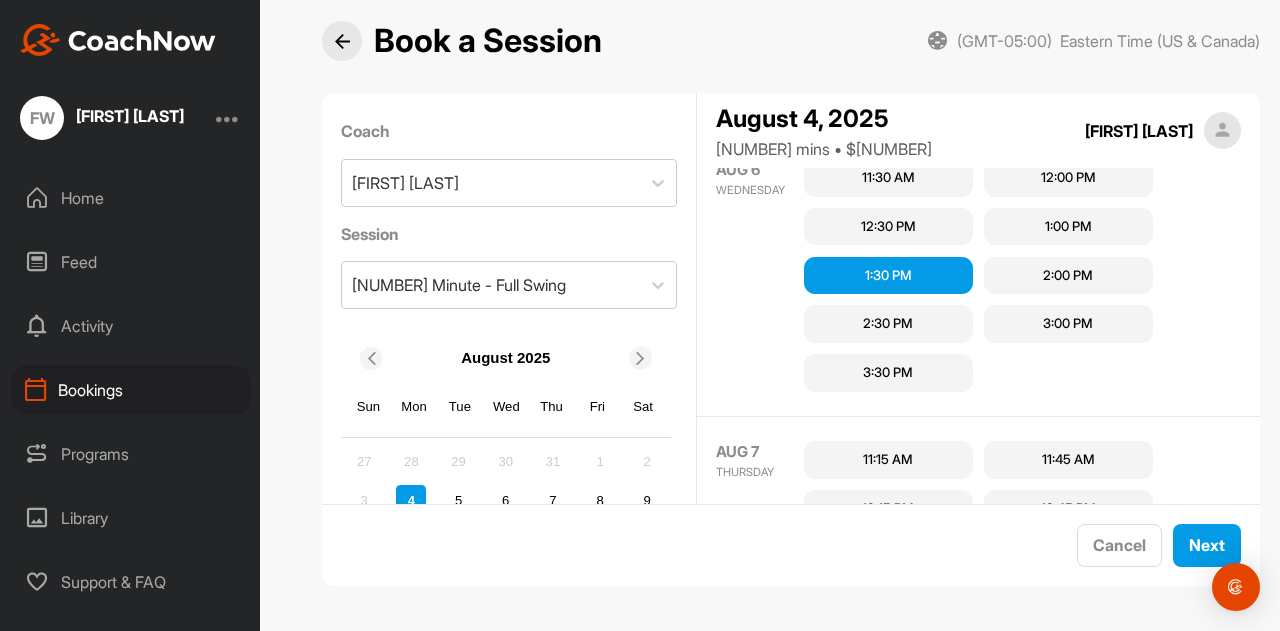 scroll, scrollTop: 266, scrollLeft: 0, axis: vertical 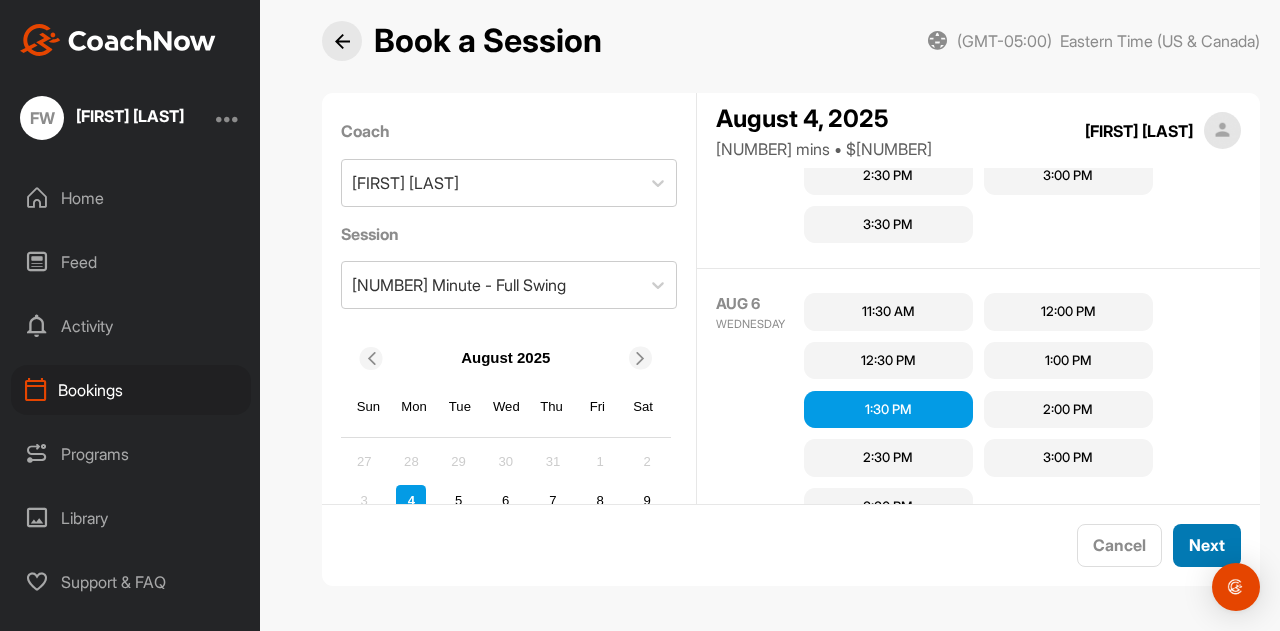 click on "Next" at bounding box center (1207, 545) 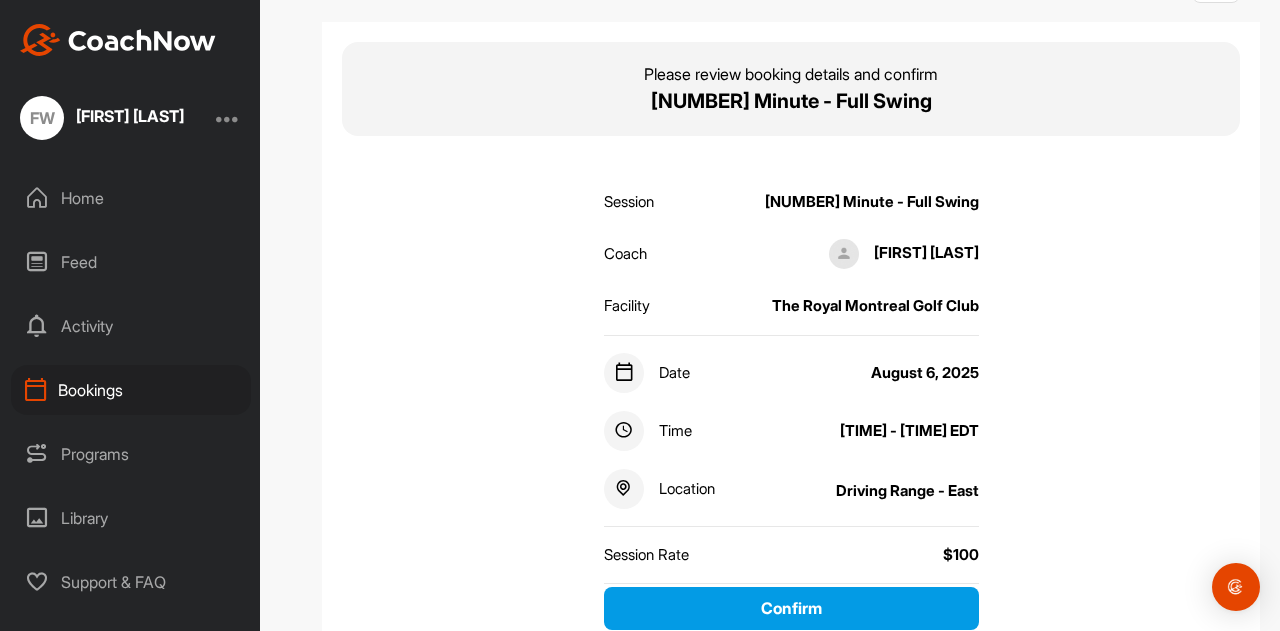scroll, scrollTop: 133, scrollLeft: 0, axis: vertical 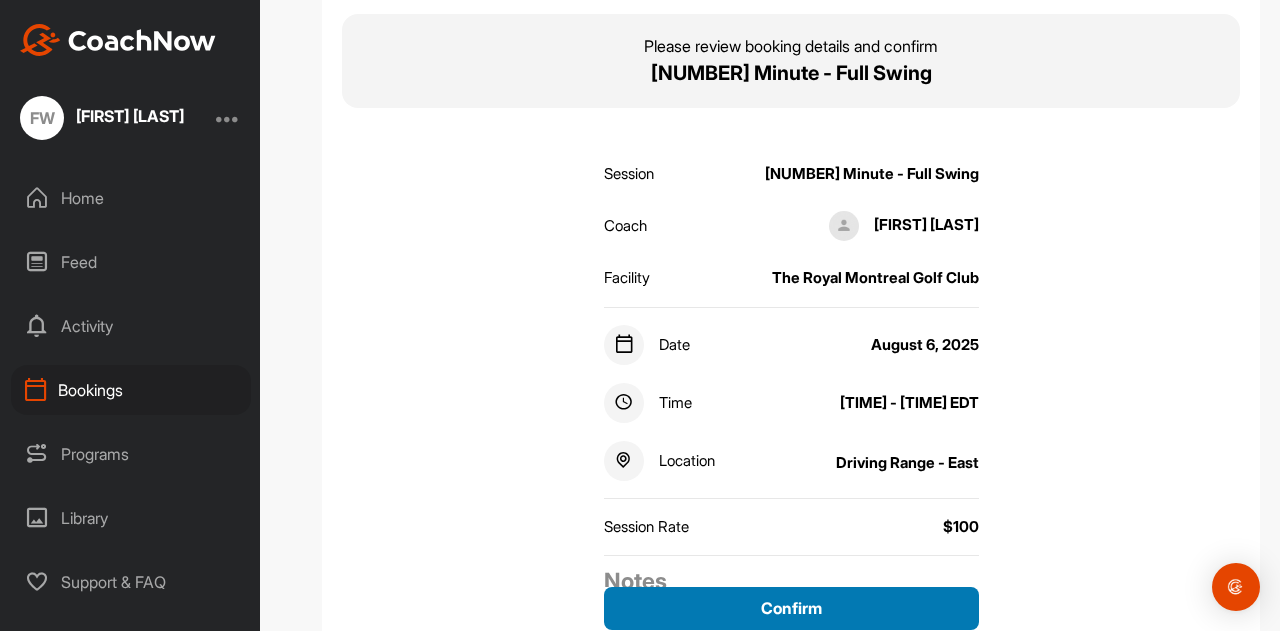 click on "Confirm" at bounding box center (791, 608) 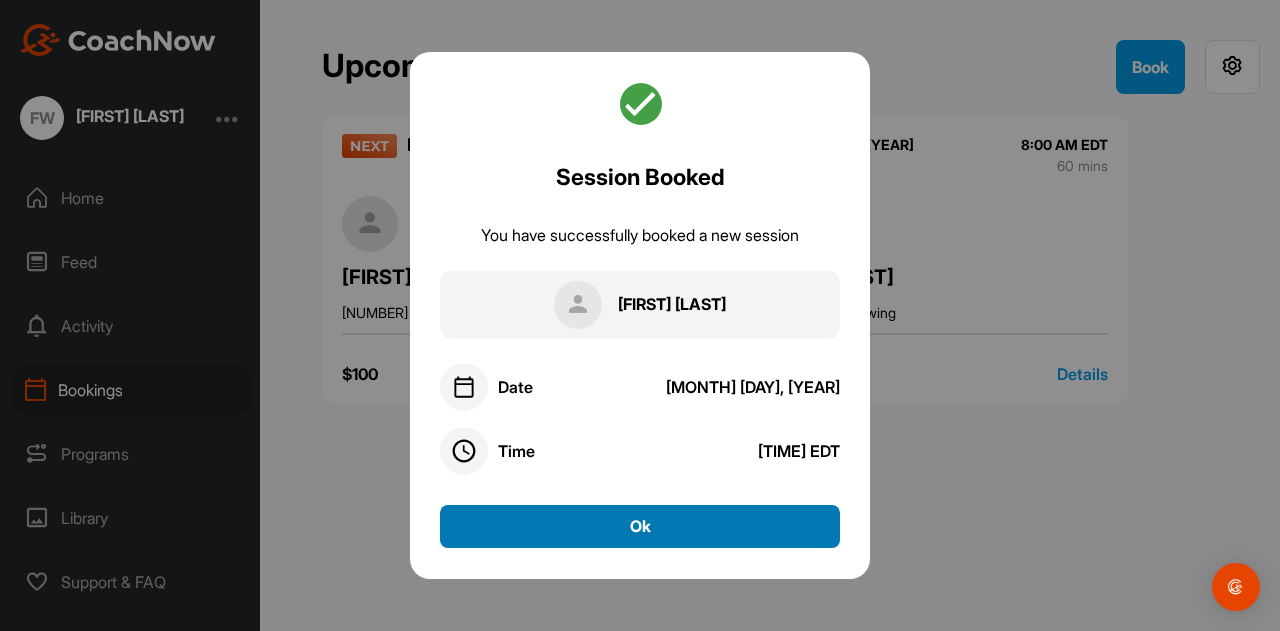 click on "Ok" at bounding box center [640, 526] 